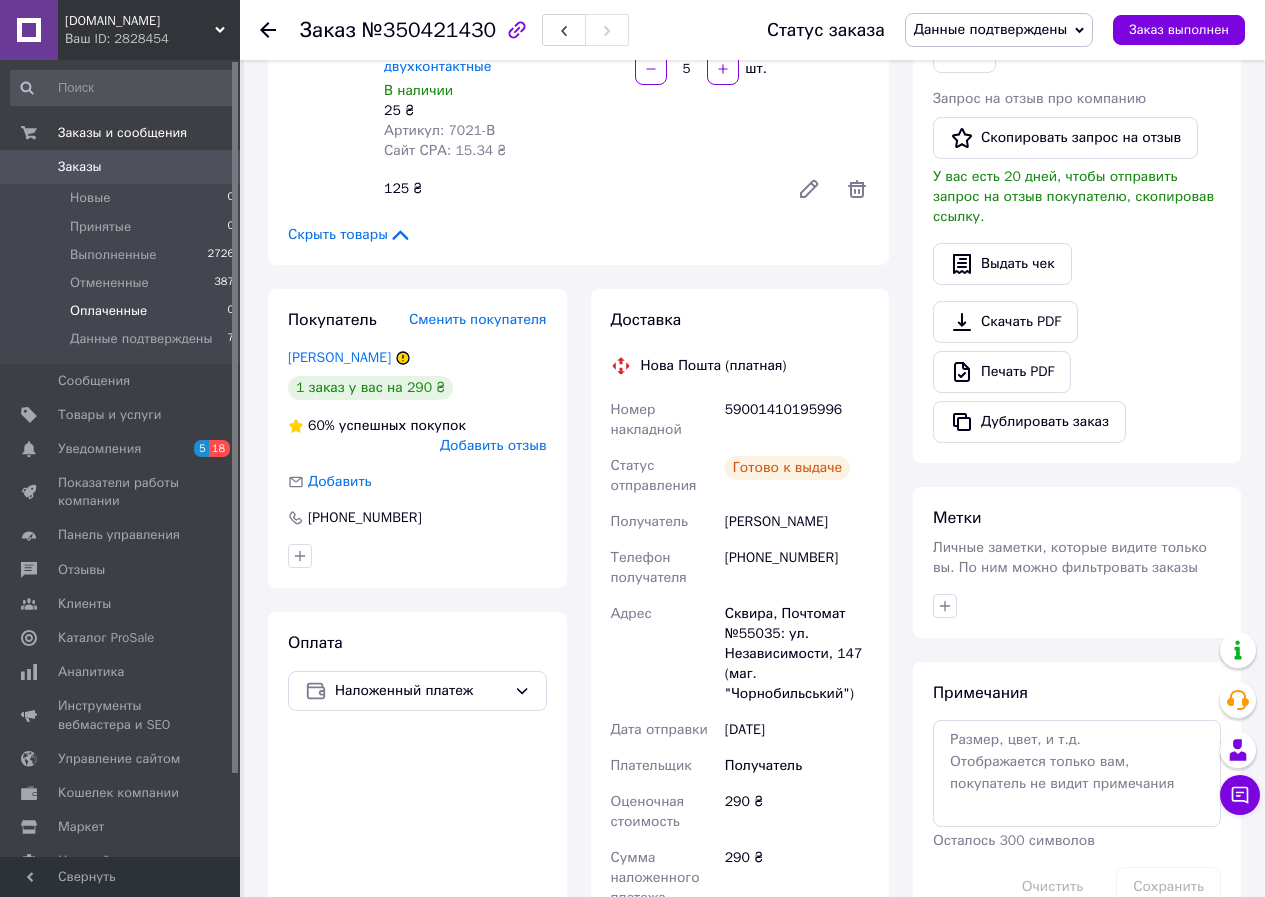 scroll, scrollTop: 500, scrollLeft: 0, axis: vertical 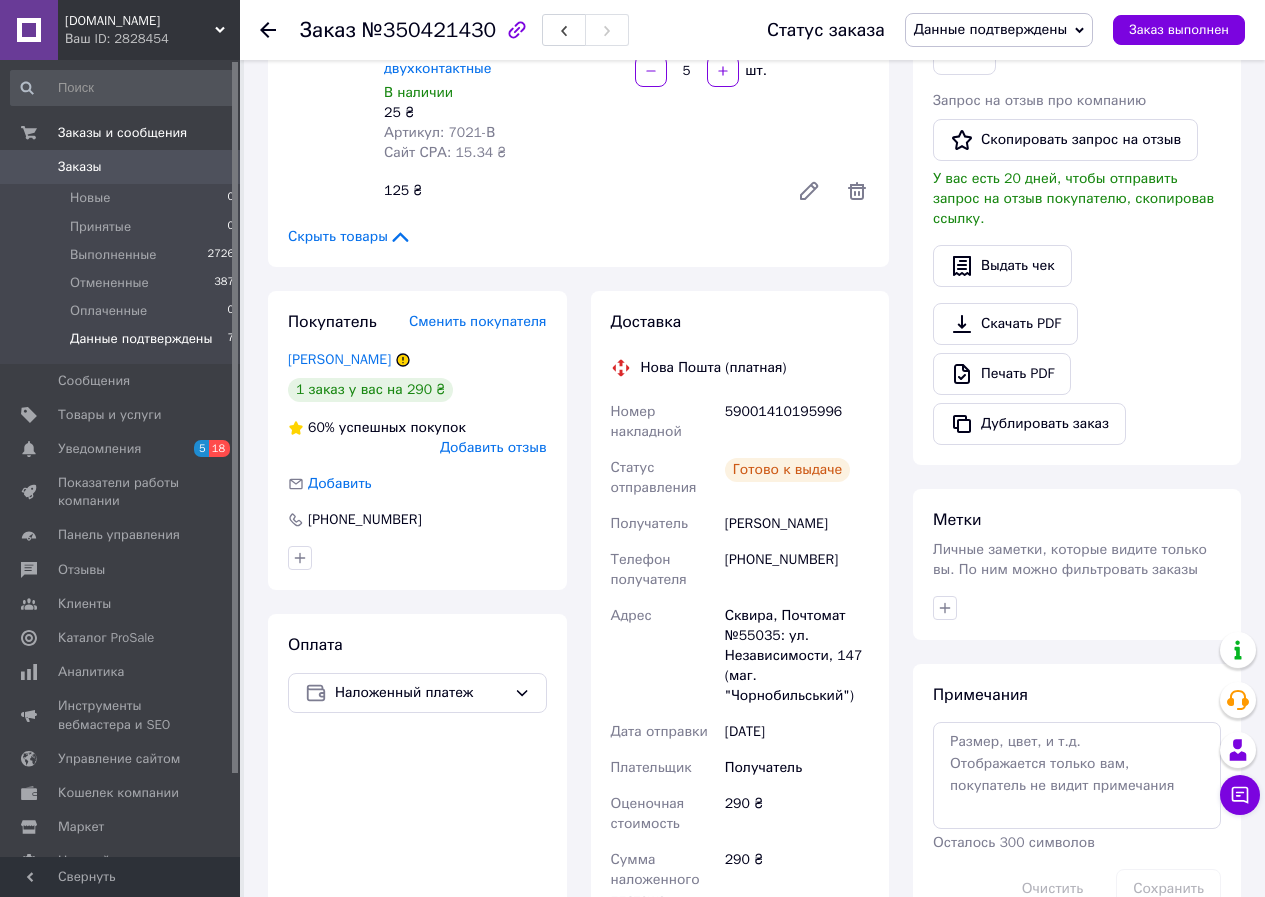 click on "Данные подтверждены" at bounding box center [141, 339] 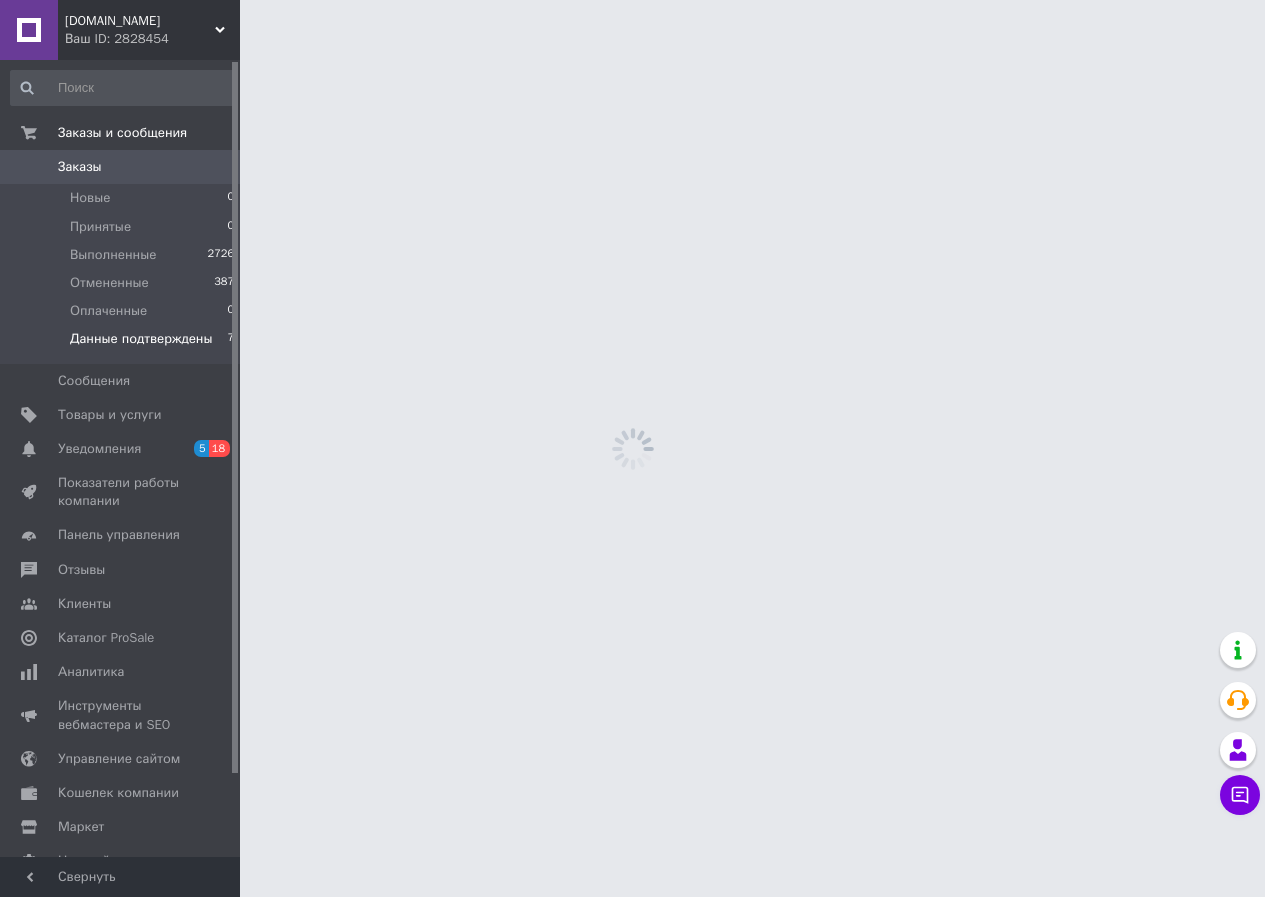 scroll, scrollTop: 0, scrollLeft: 0, axis: both 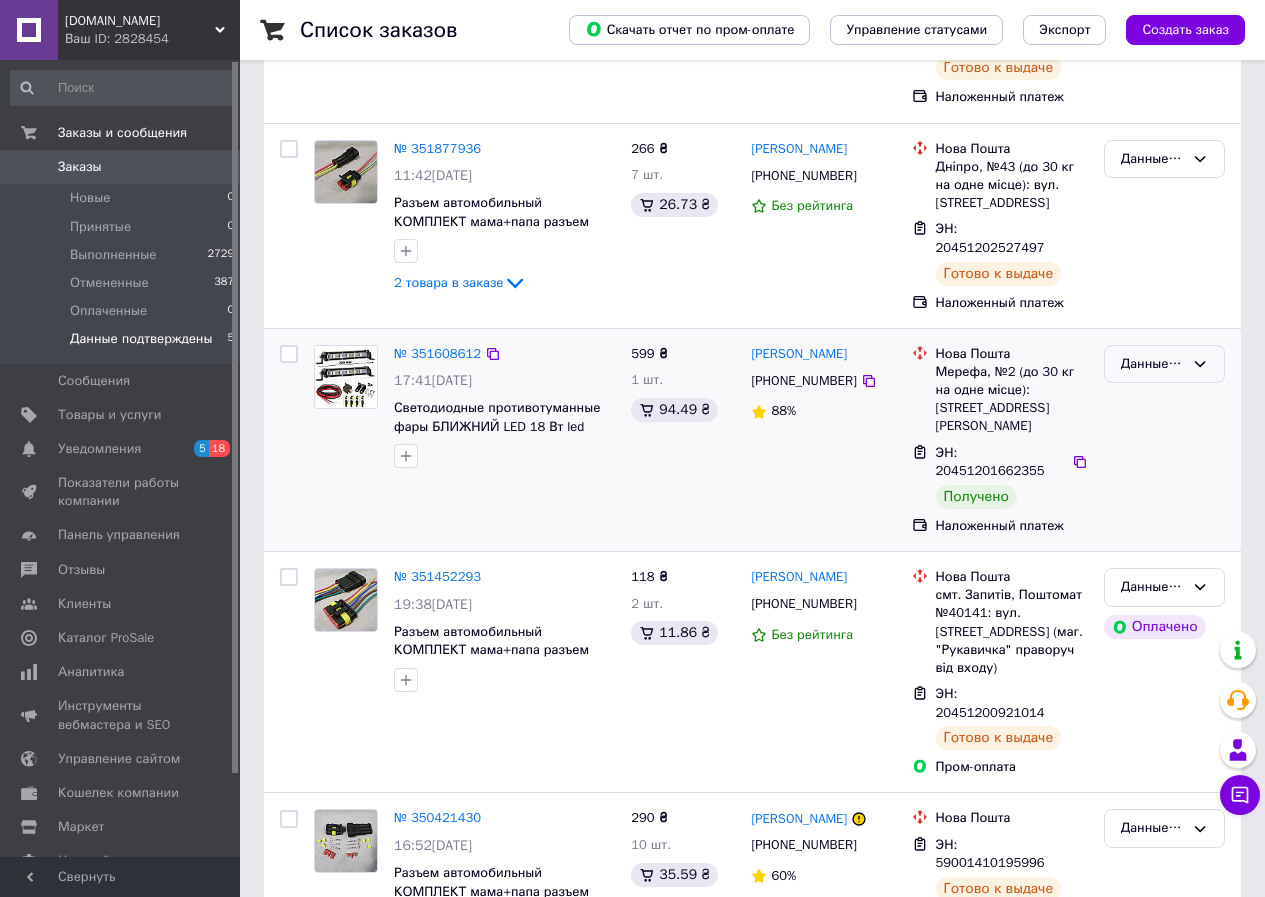 click 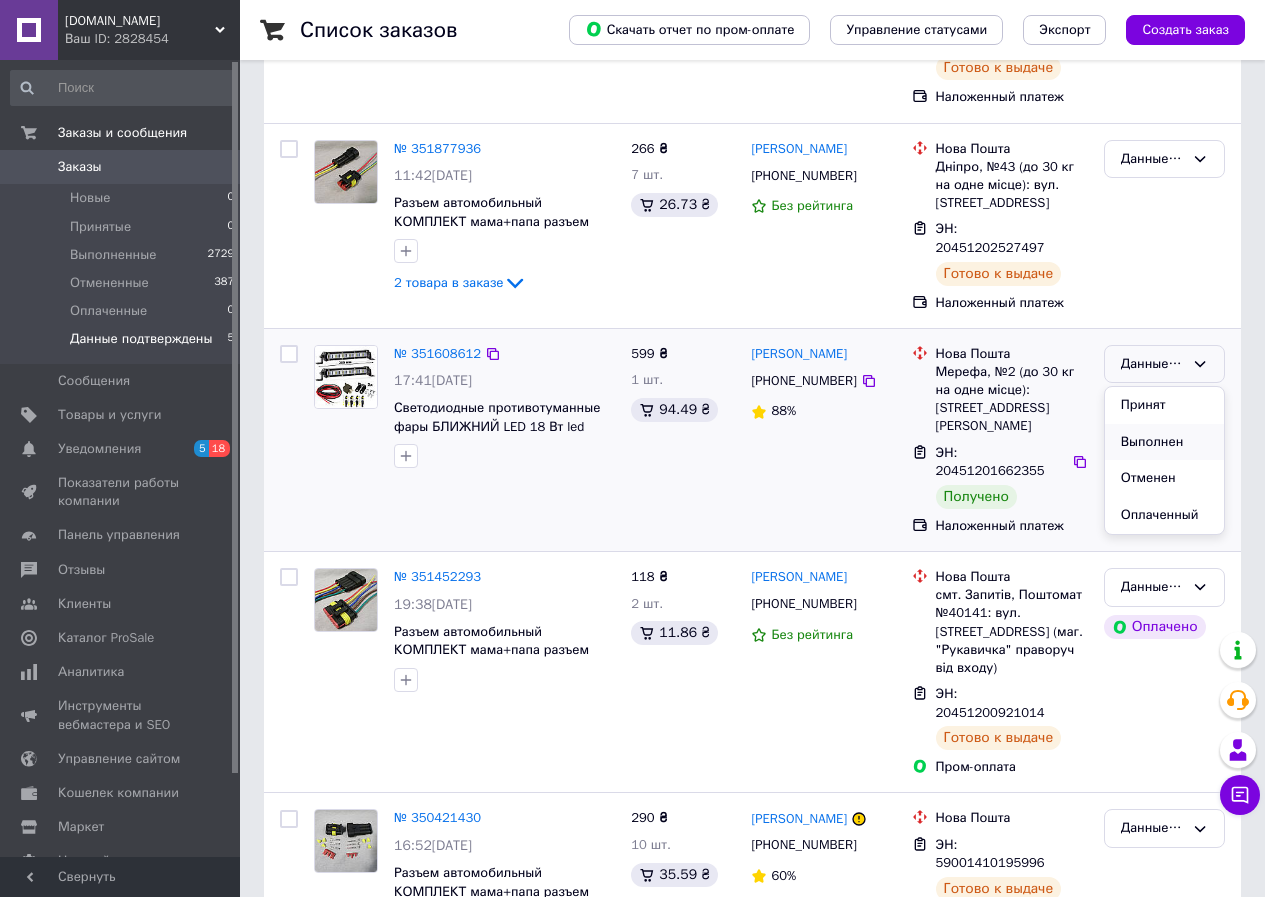 click on "Выполнен" at bounding box center [1164, 442] 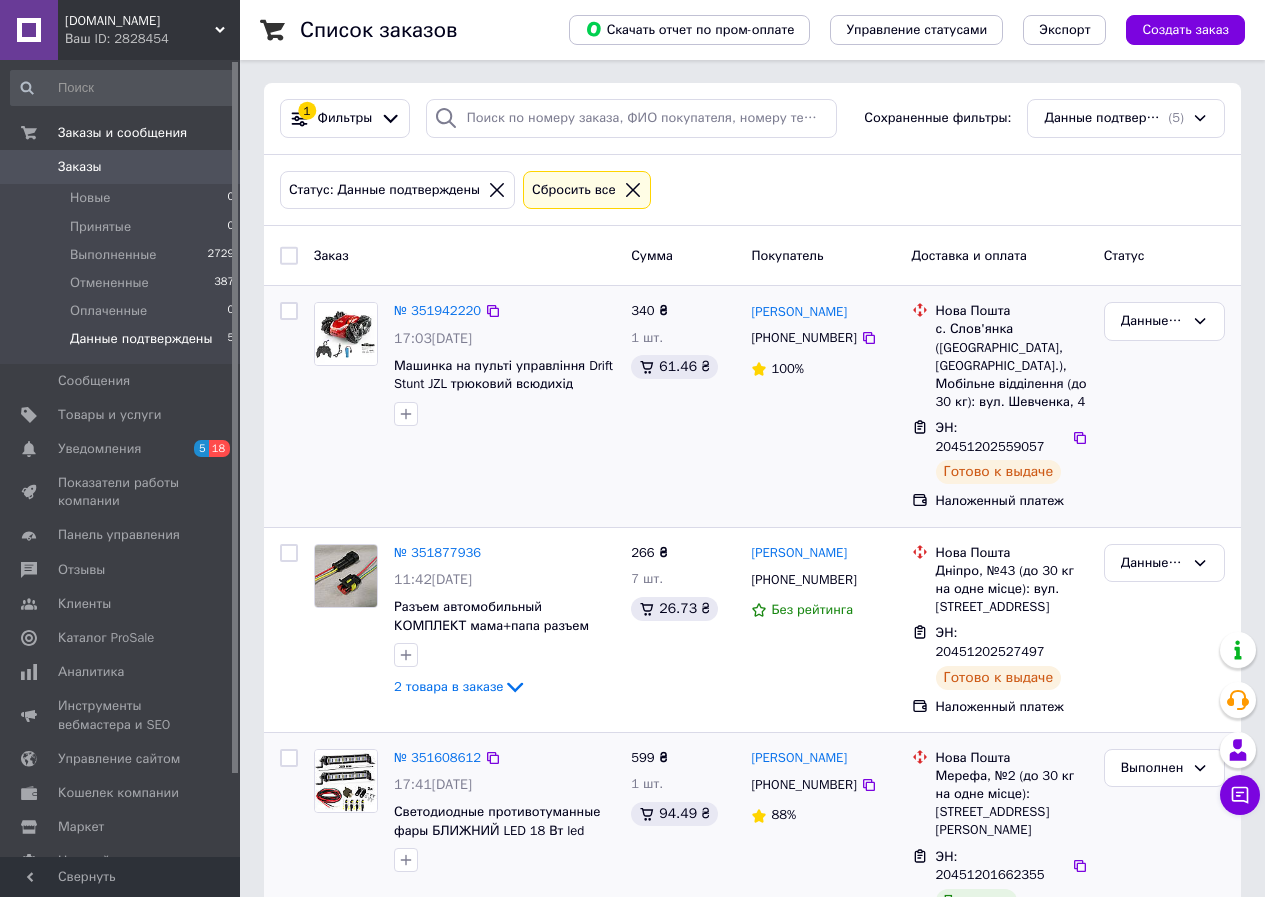 scroll, scrollTop: 0, scrollLeft: 0, axis: both 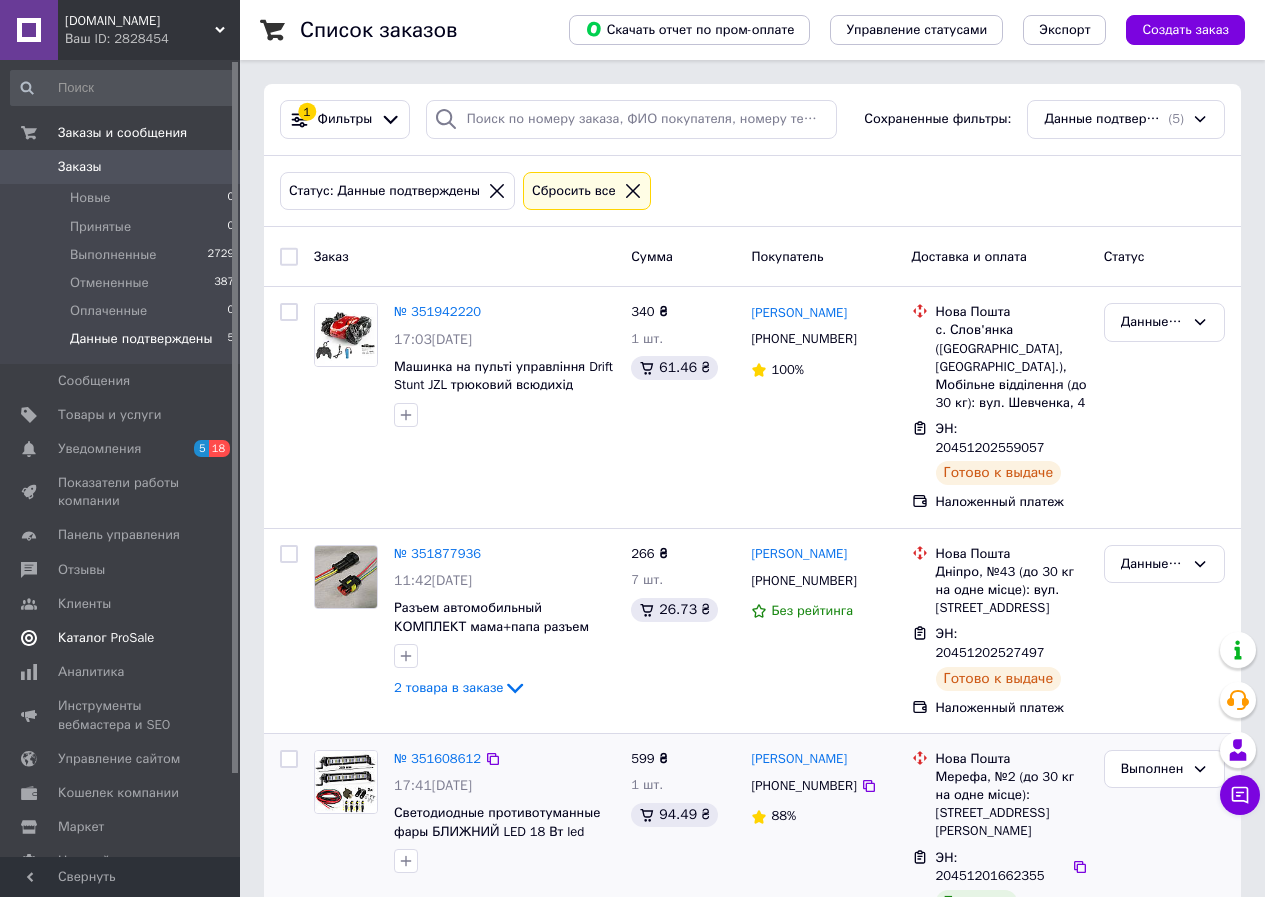click on "Каталог ProSale" at bounding box center [106, 638] 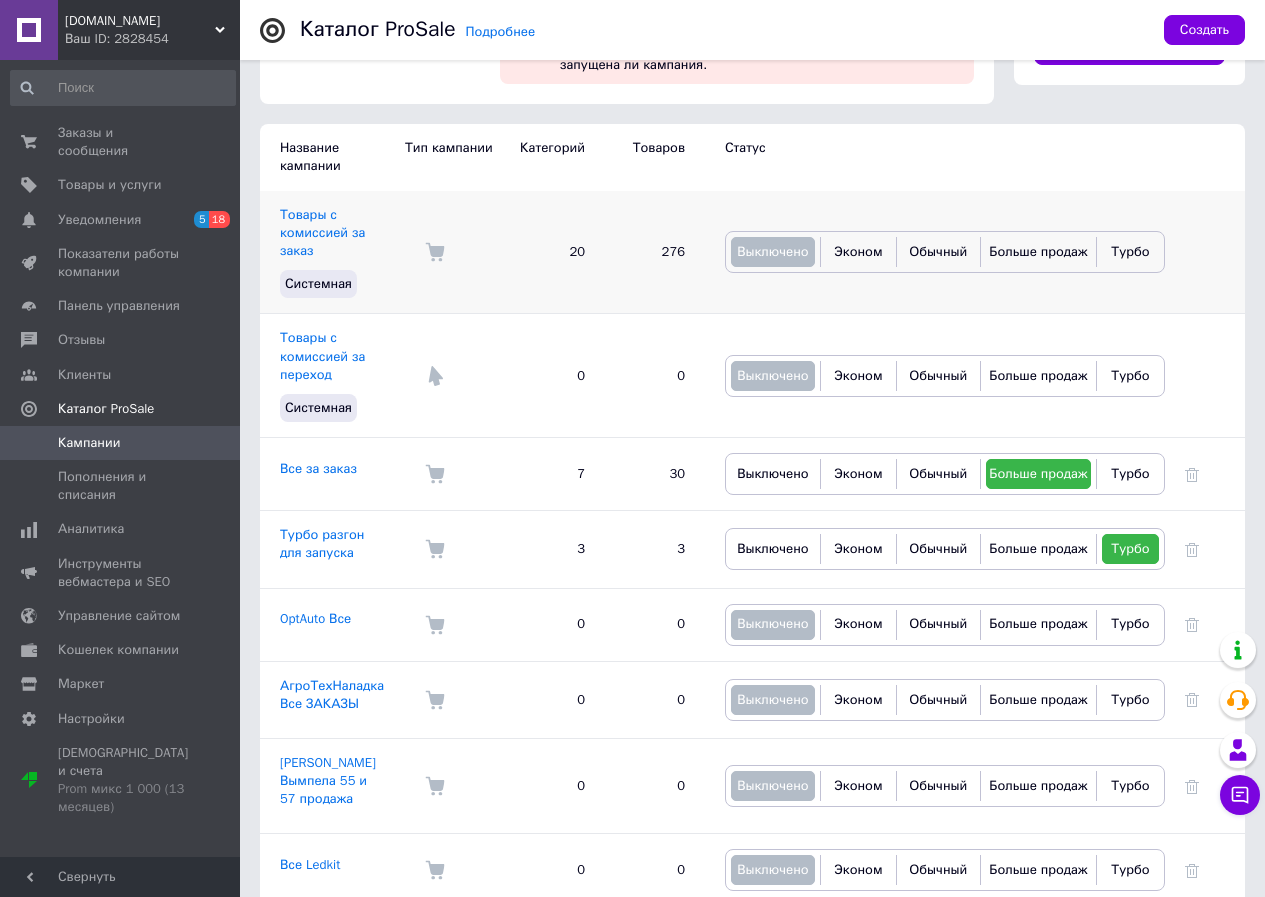 scroll, scrollTop: 0, scrollLeft: 0, axis: both 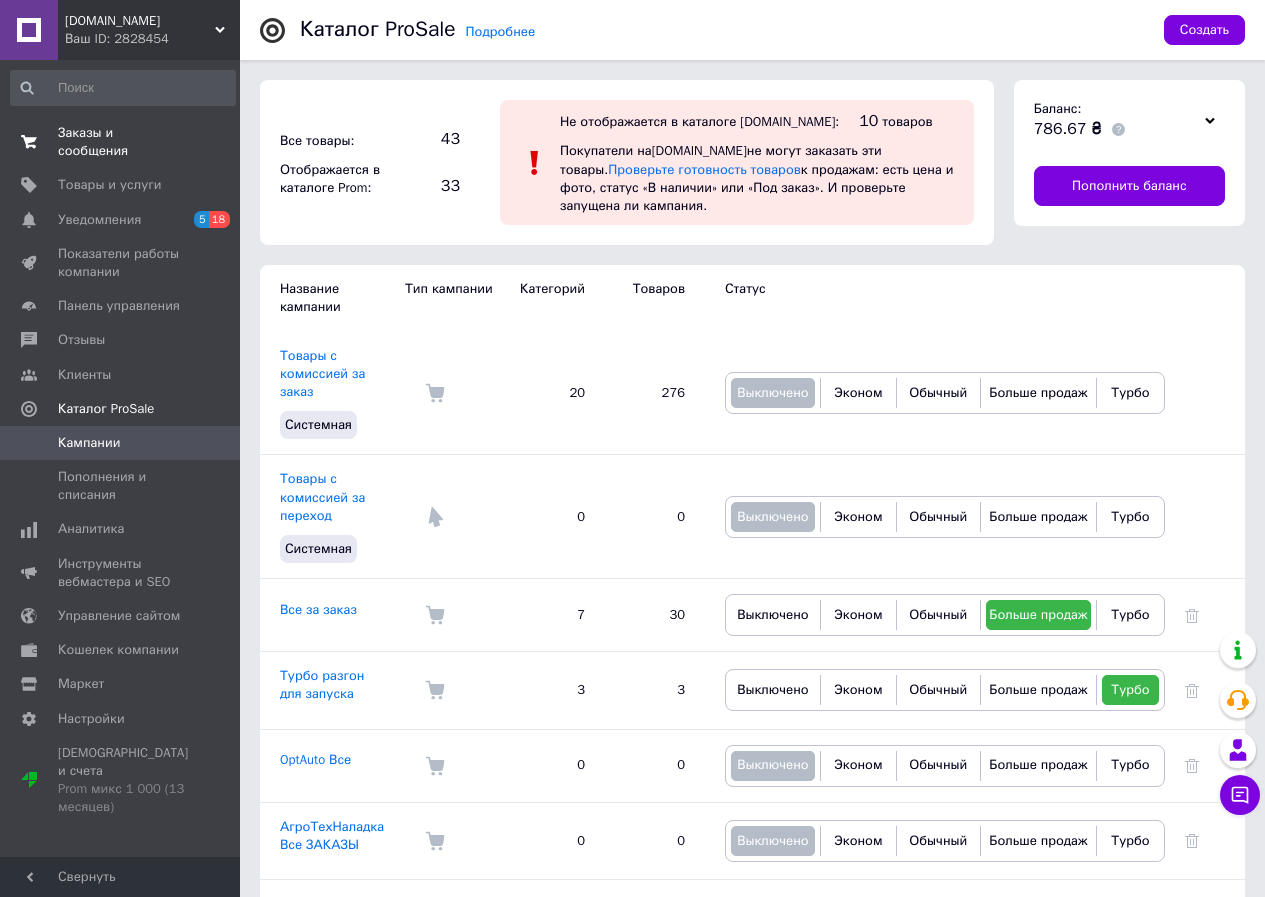 click on "Заказы и сообщения" at bounding box center [121, 142] 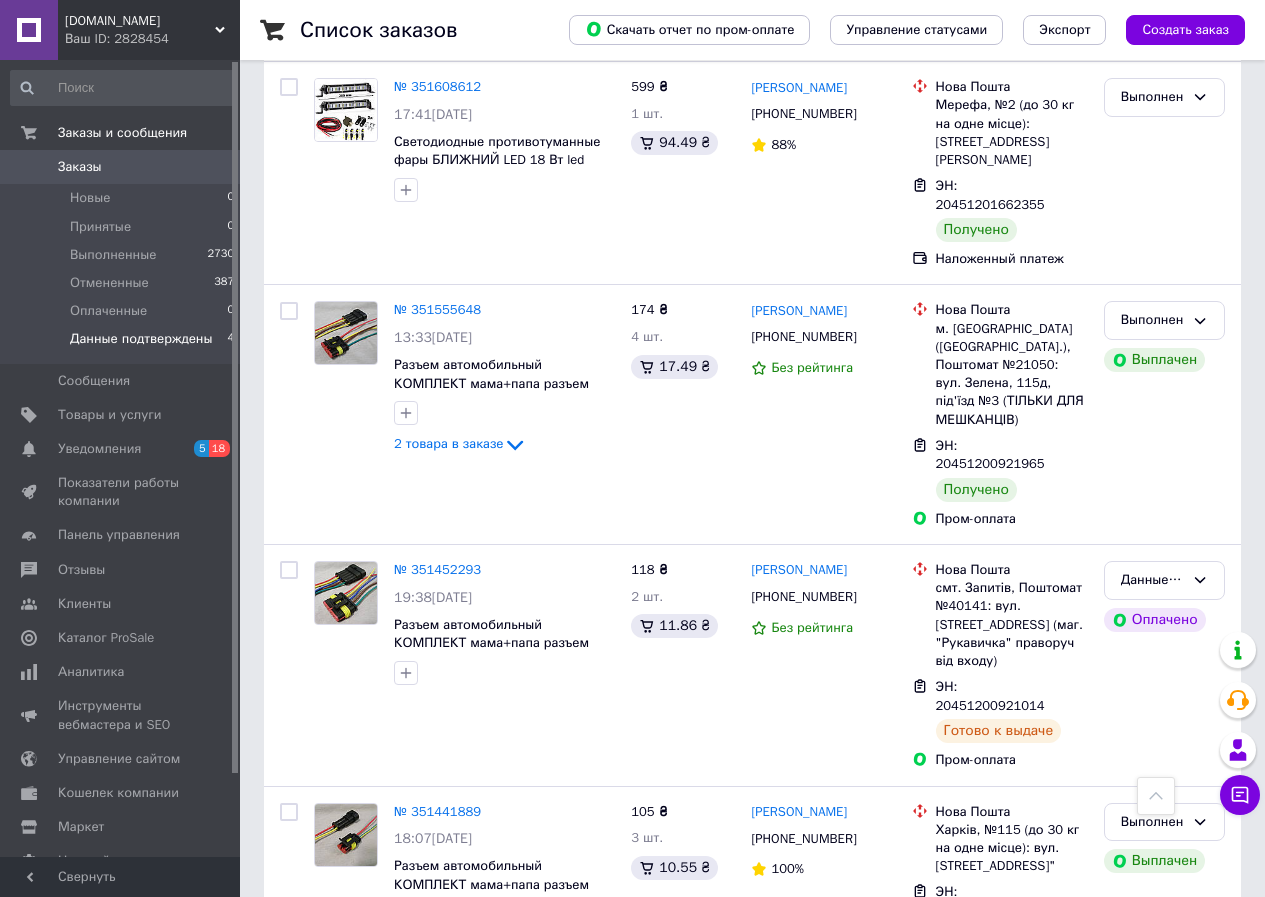 drag, startPoint x: 114, startPoint y: 341, endPoint x: 143, endPoint y: 344, distance: 29.15476 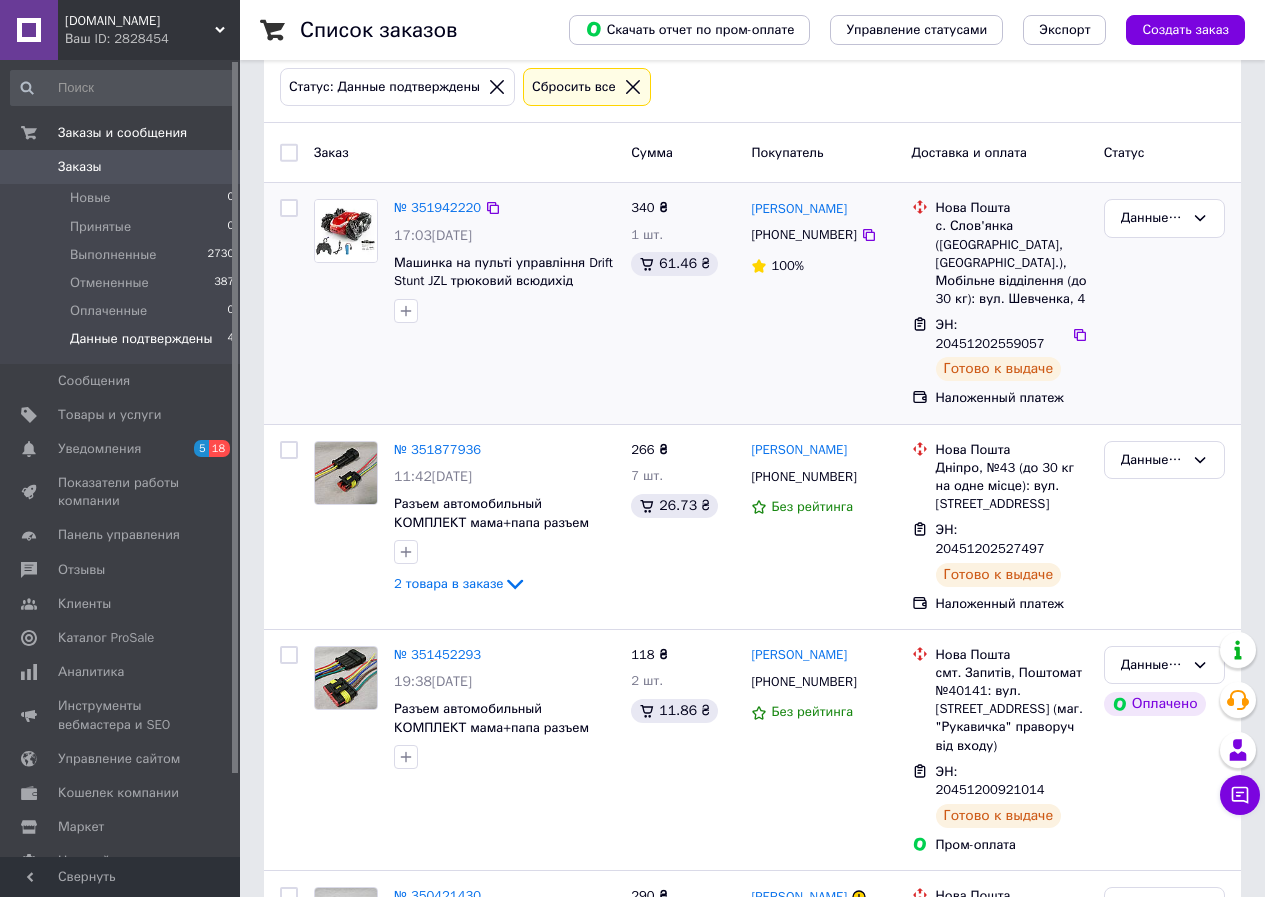 scroll, scrollTop: 218, scrollLeft: 0, axis: vertical 